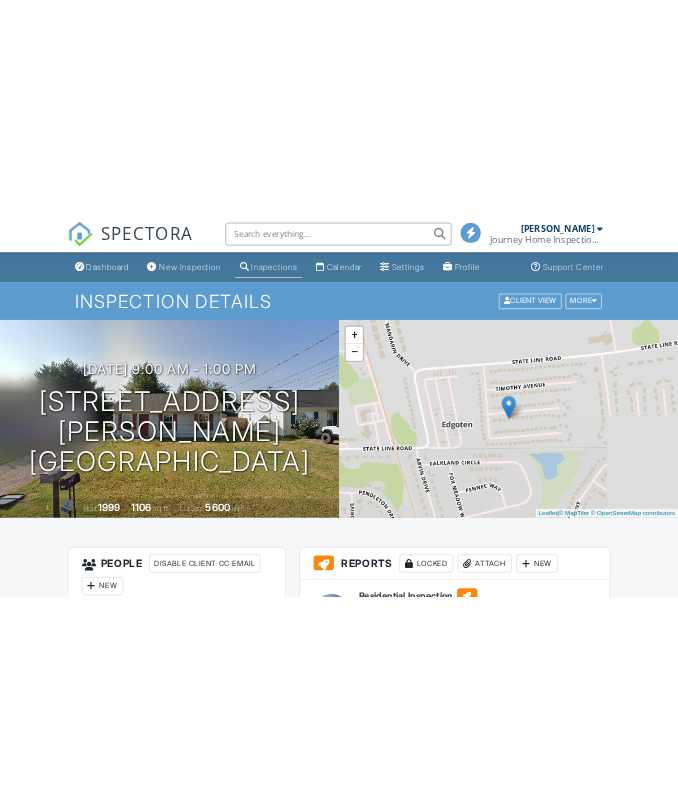 scroll, scrollTop: 0, scrollLeft: 0, axis: both 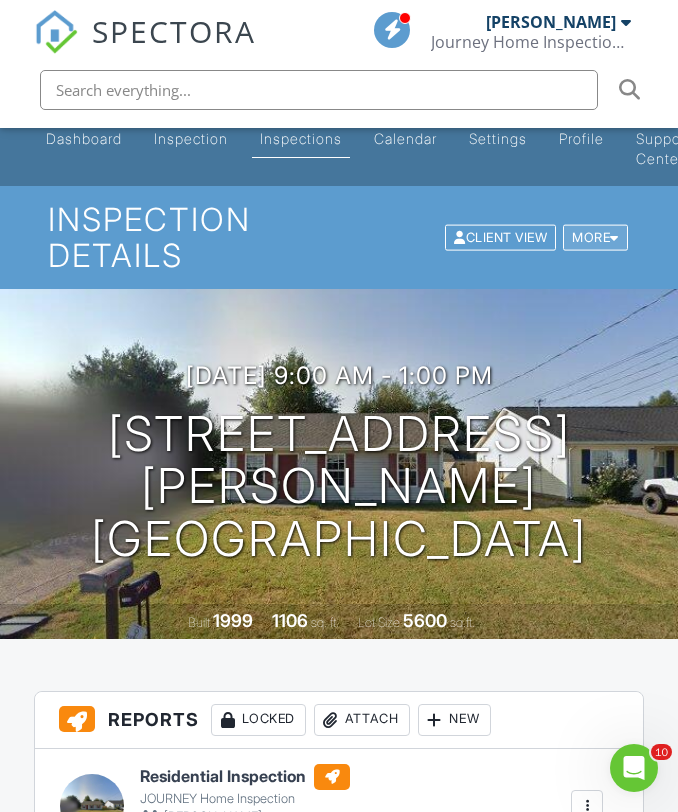 click on "More" at bounding box center [595, 237] 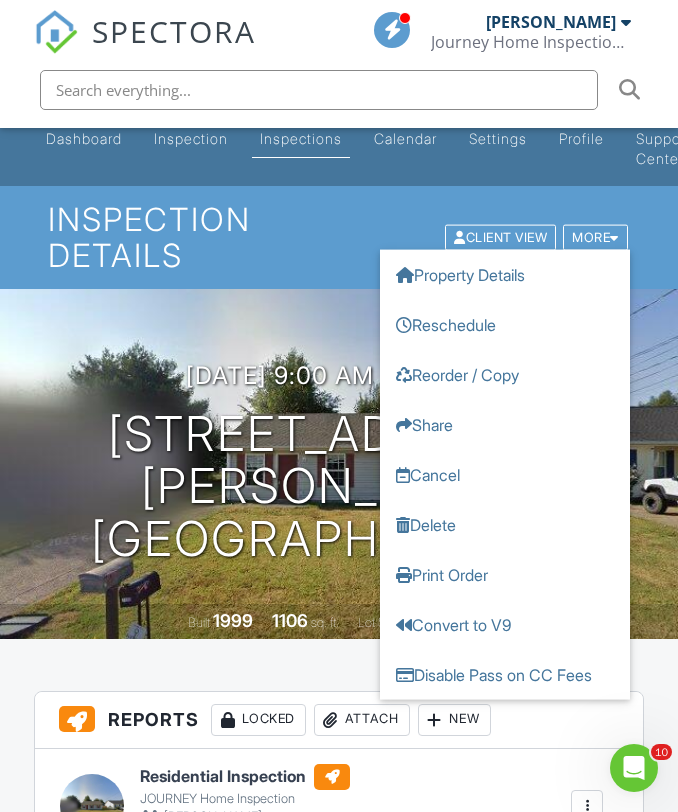 click on "Convert to V9" at bounding box center (505, 624) 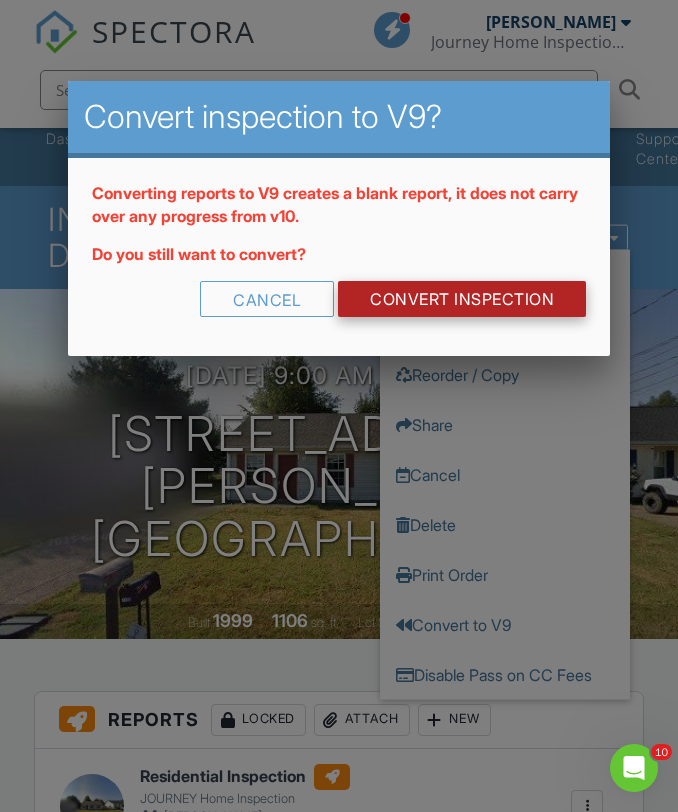 click on "CONVERT INSPECTION" at bounding box center [462, 299] 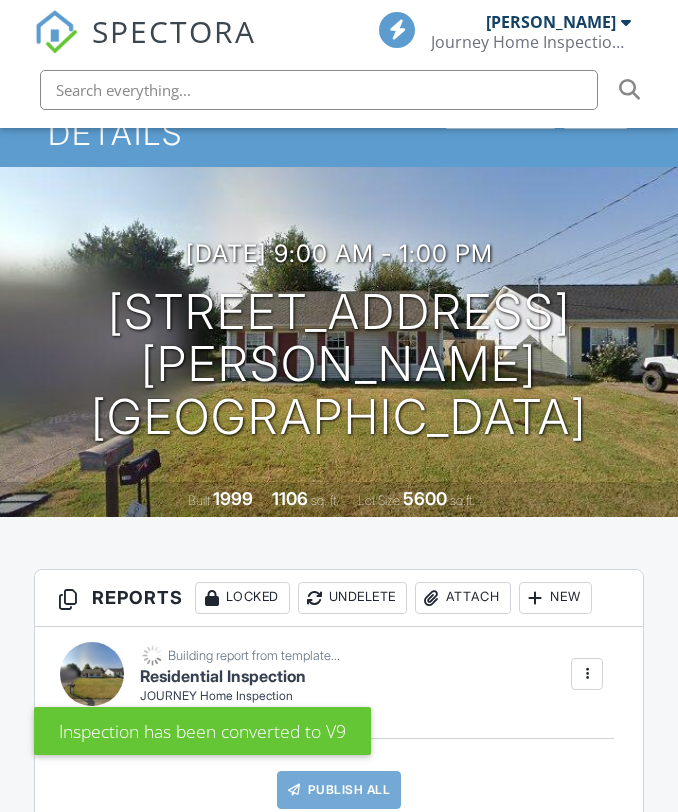 scroll, scrollTop: 407, scrollLeft: 0, axis: vertical 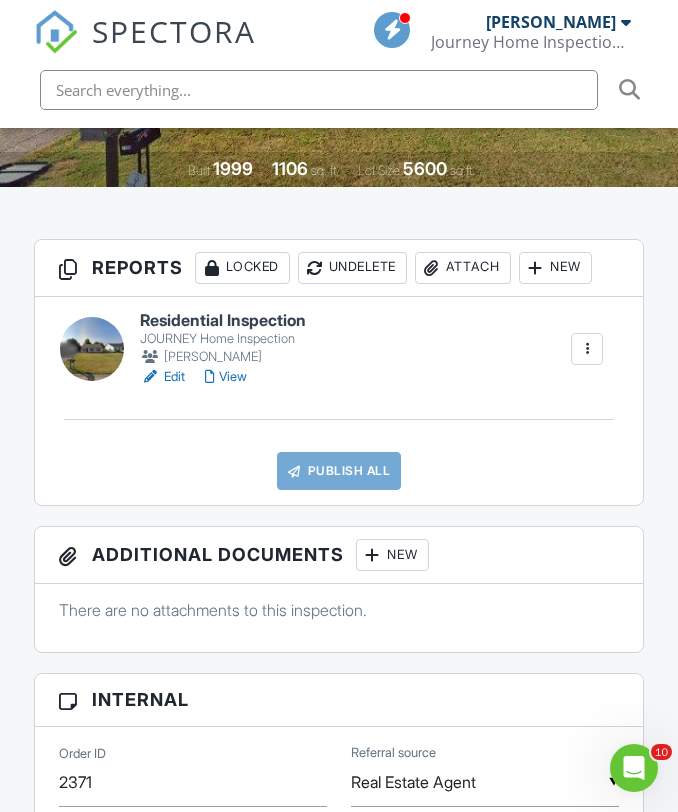 click on "Edit" at bounding box center (162, 377) 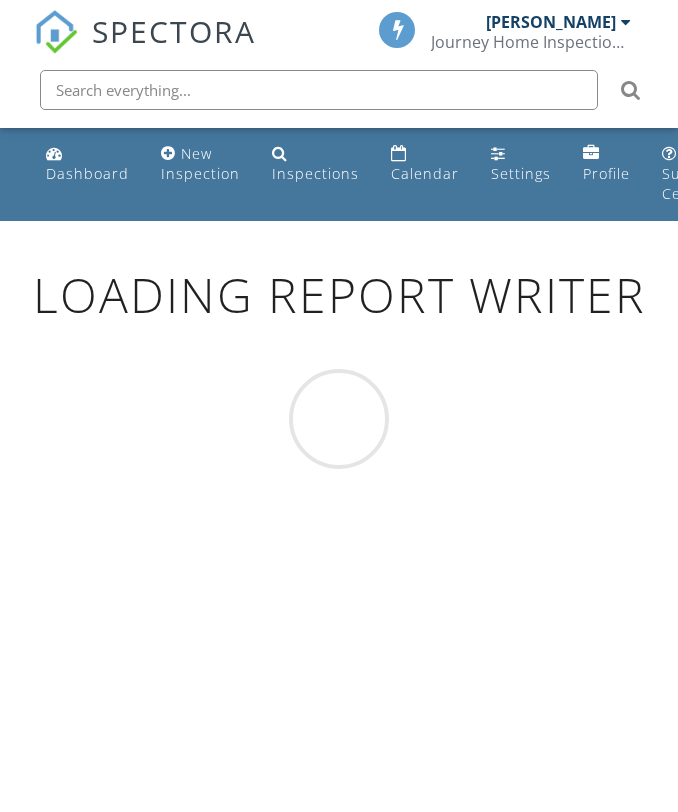 scroll, scrollTop: 0, scrollLeft: 0, axis: both 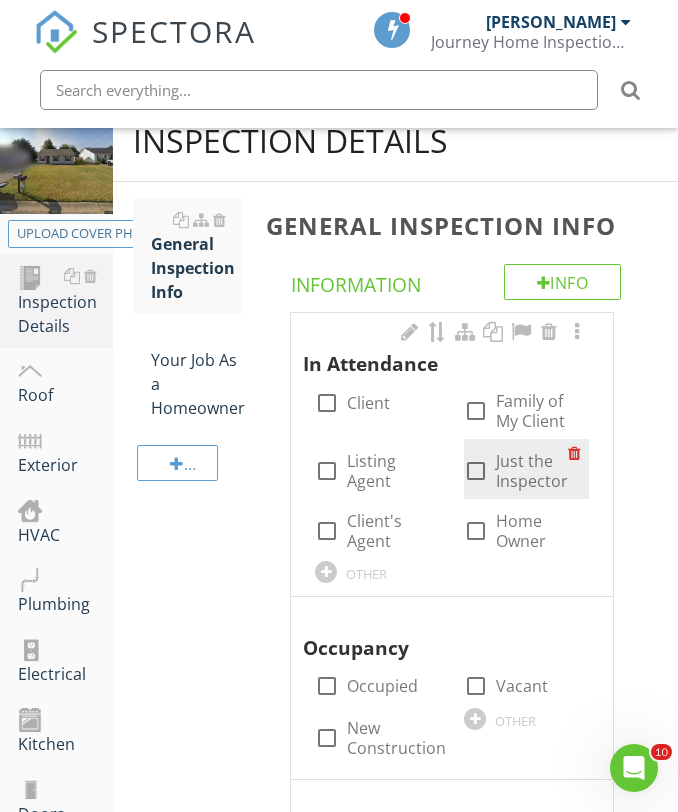 click at bounding box center (476, 471) 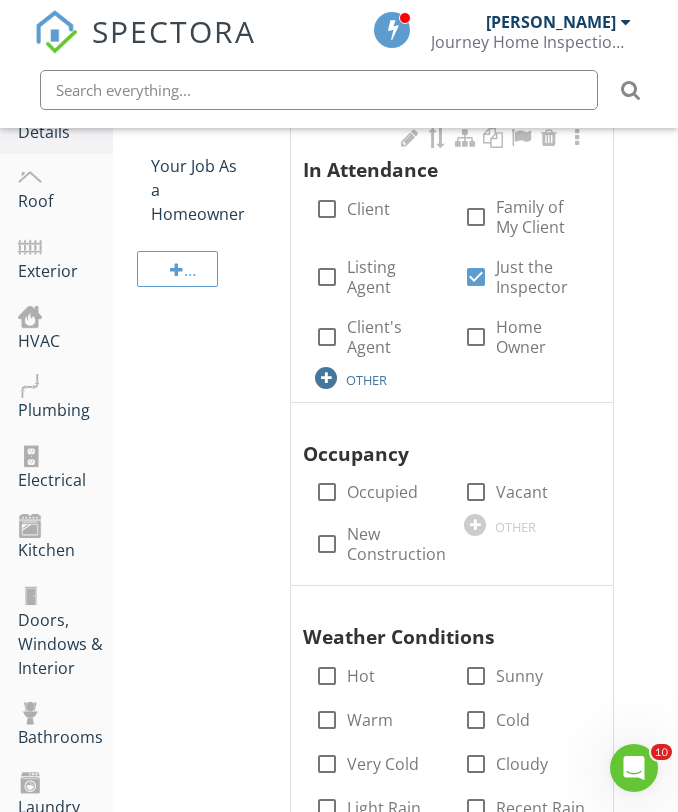 scroll, scrollTop: 434, scrollLeft: 0, axis: vertical 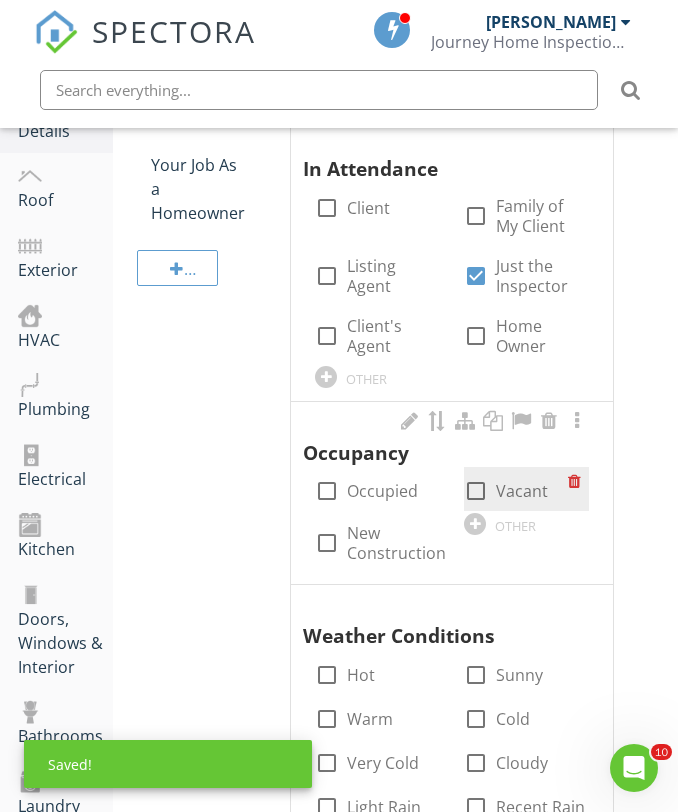 click at bounding box center (476, 491) 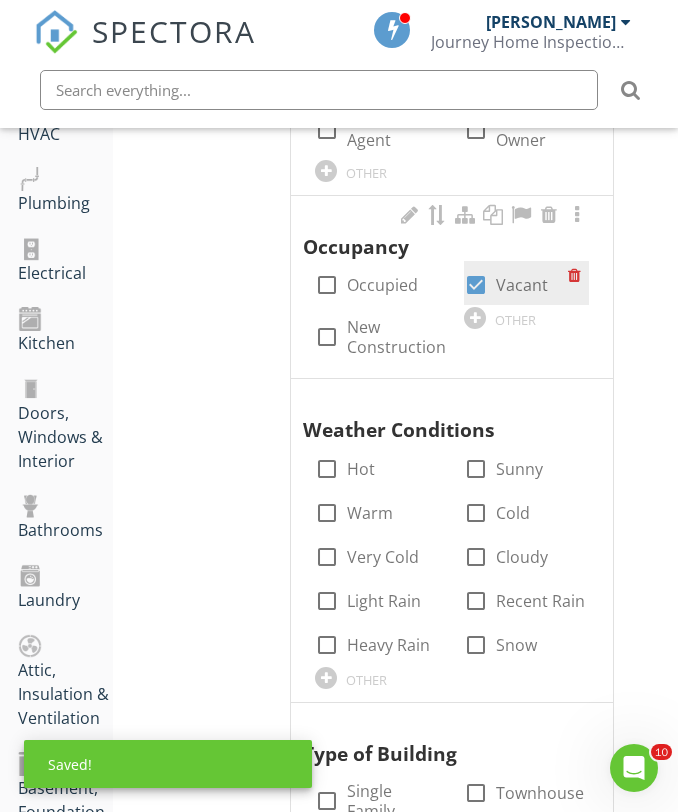 scroll, scrollTop: 639, scrollLeft: 0, axis: vertical 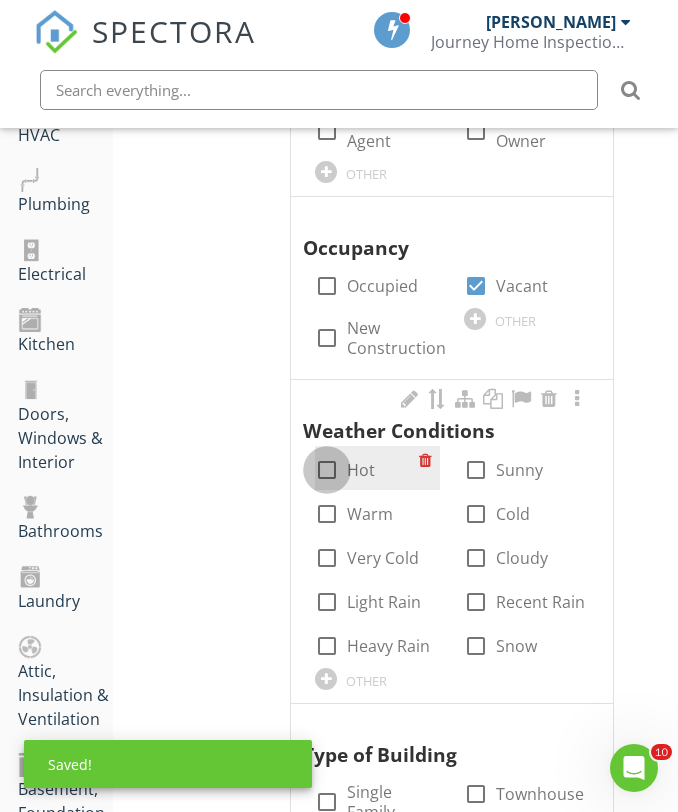 click at bounding box center (327, 470) 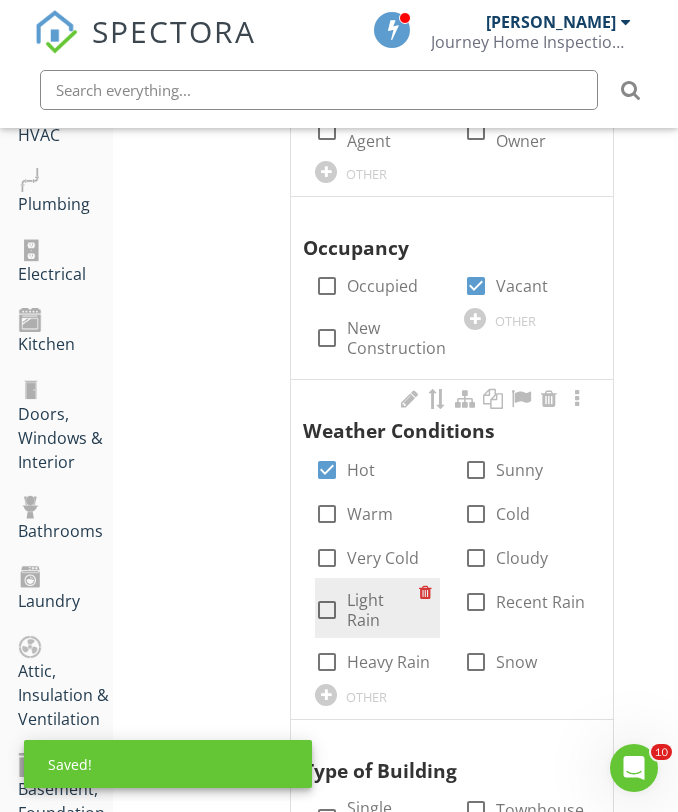 click at bounding box center [327, 610] 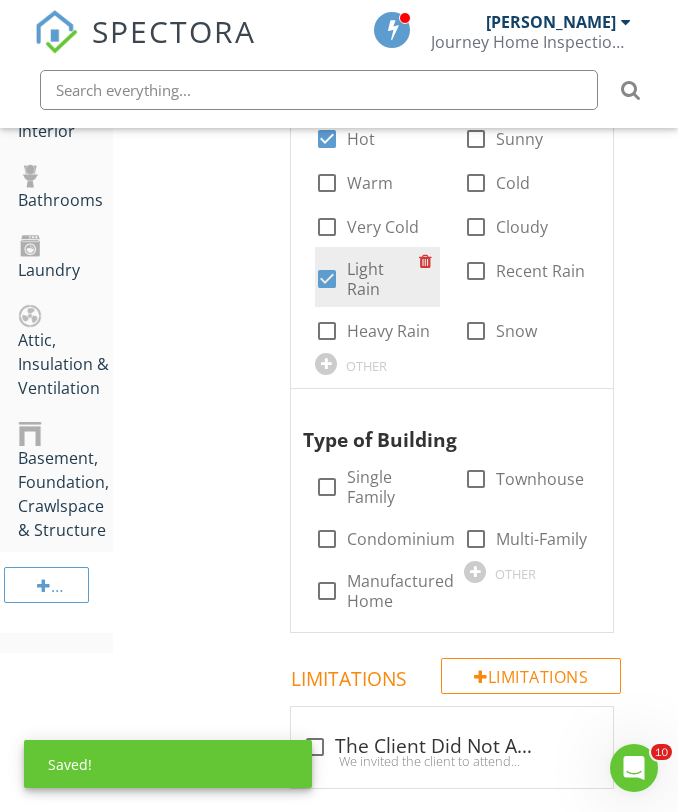 scroll, scrollTop: 971, scrollLeft: 0, axis: vertical 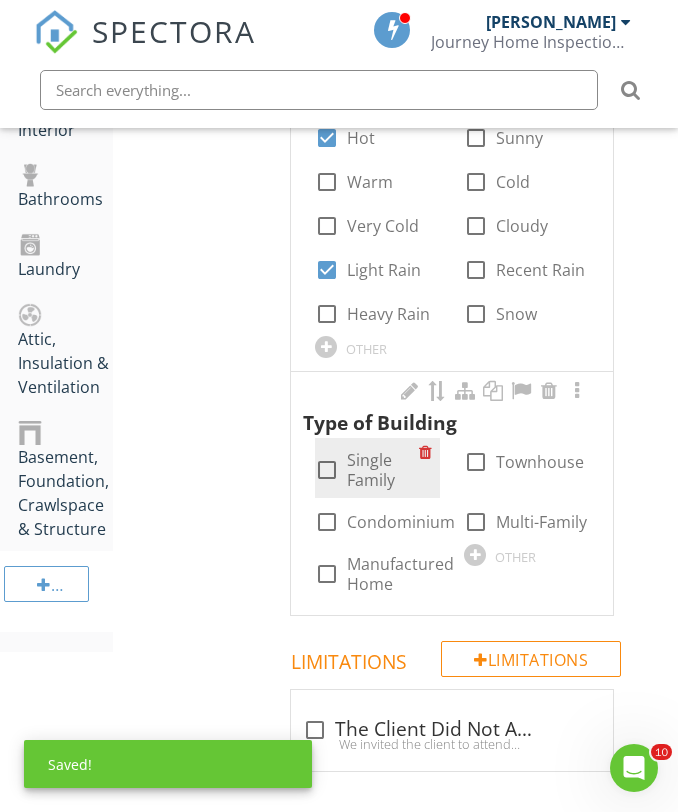 click at bounding box center [327, 470] 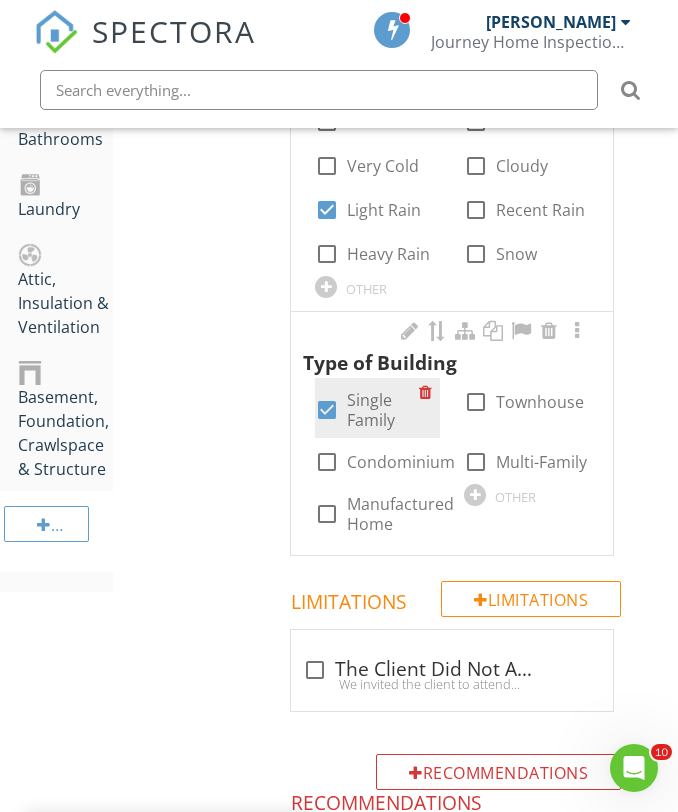 scroll, scrollTop: 1034, scrollLeft: 0, axis: vertical 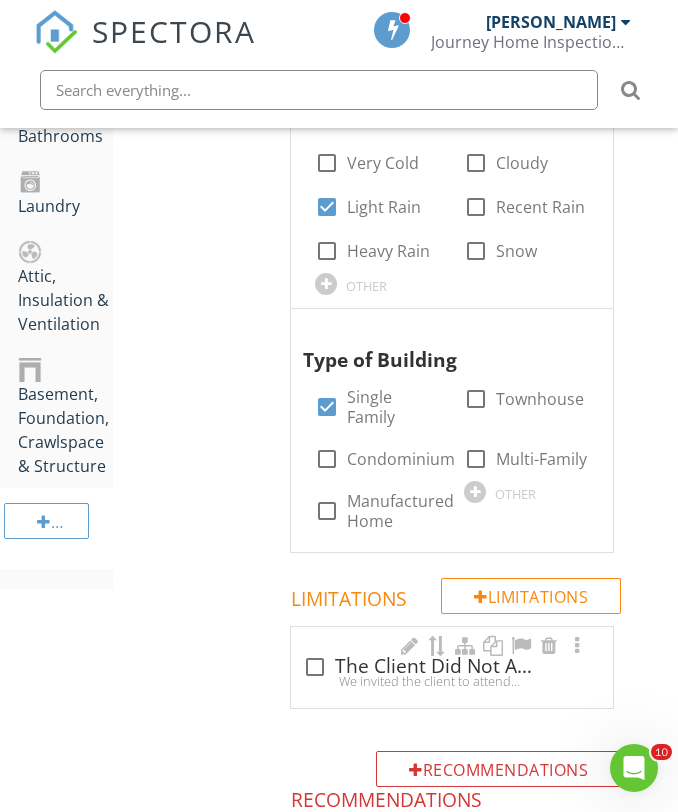 click at bounding box center [315, 667] 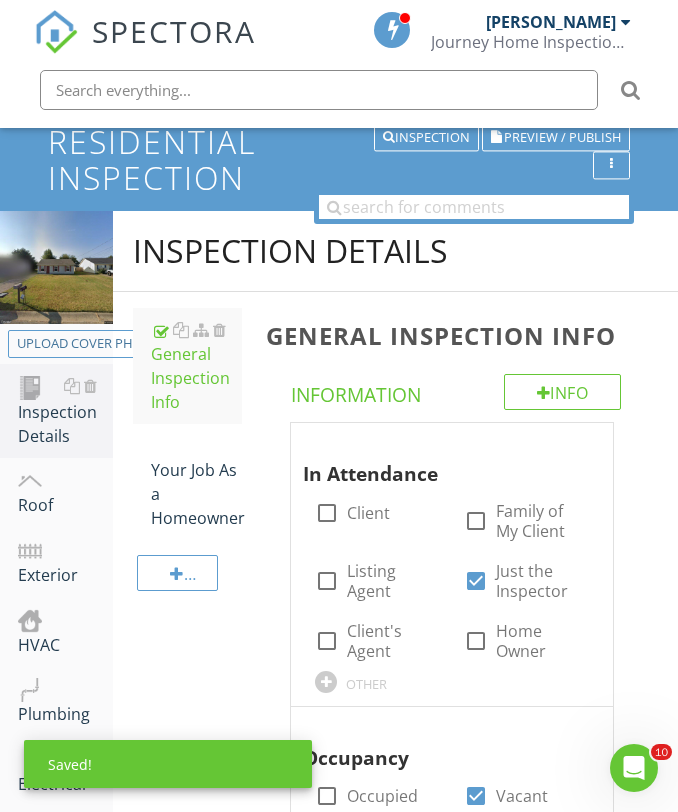 scroll, scrollTop: 128, scrollLeft: 0, axis: vertical 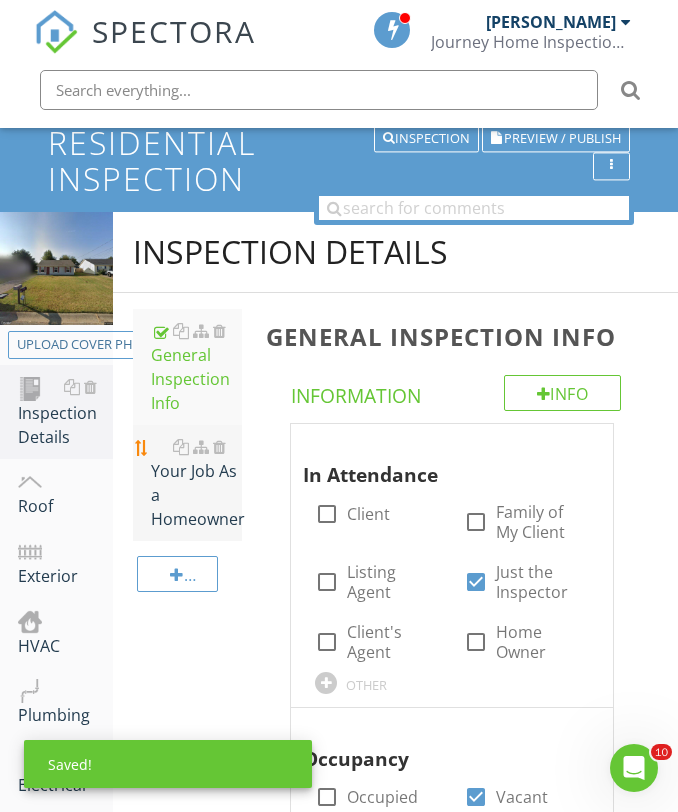 click on "Your Job As a Homeowner" at bounding box center (196, 483) 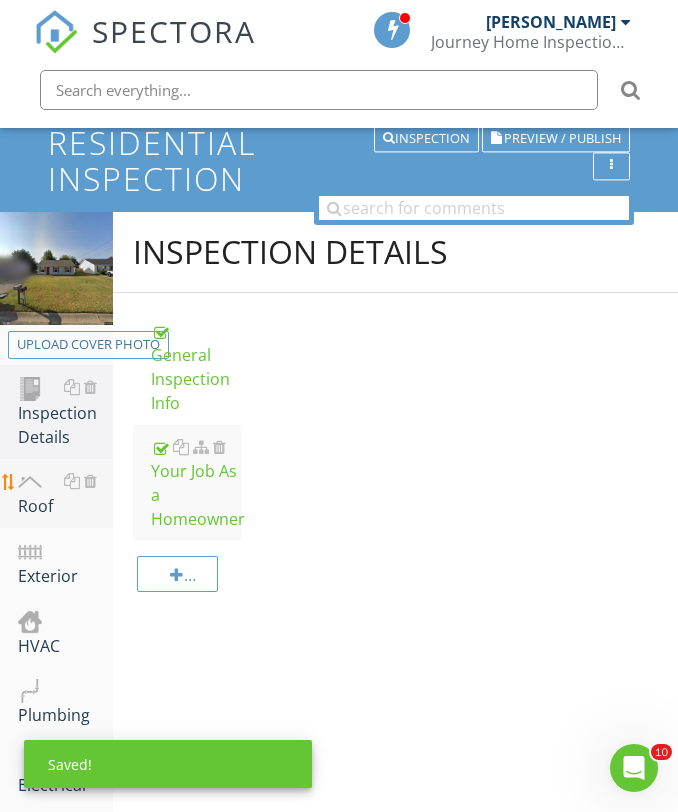 click at bounding box center [30, 482] 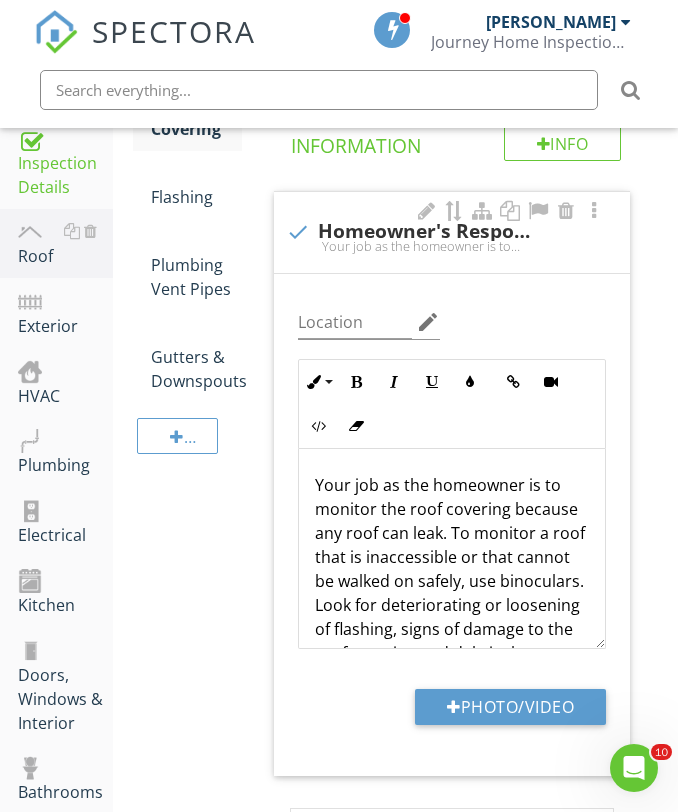scroll, scrollTop: 417, scrollLeft: 0, axis: vertical 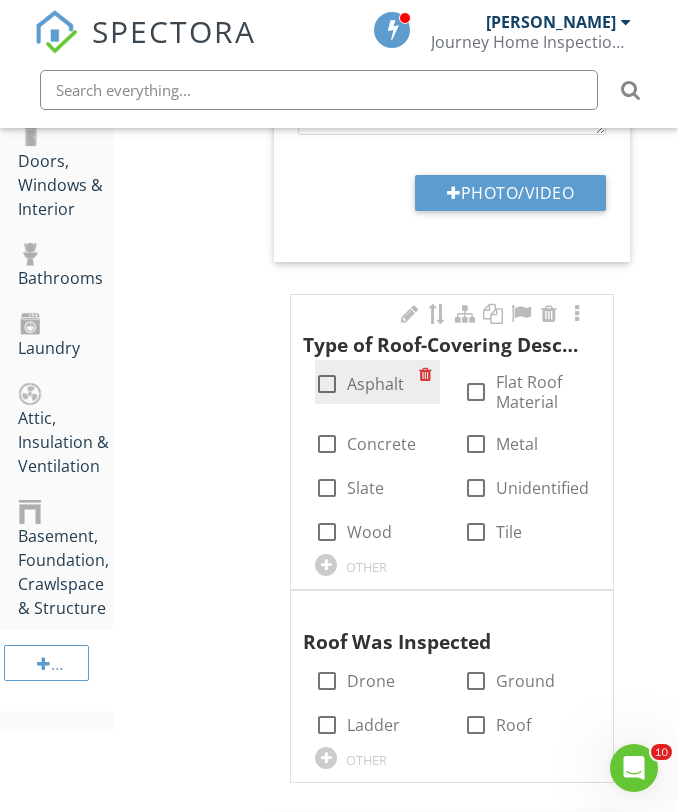 click at bounding box center [327, 384] 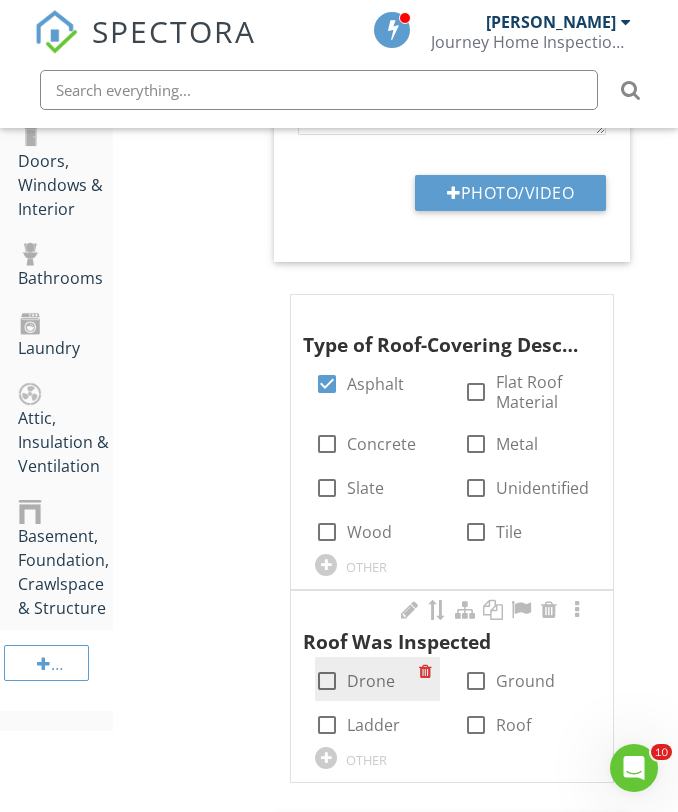 click on "check_box_outline_blank Drone" at bounding box center [377, 679] 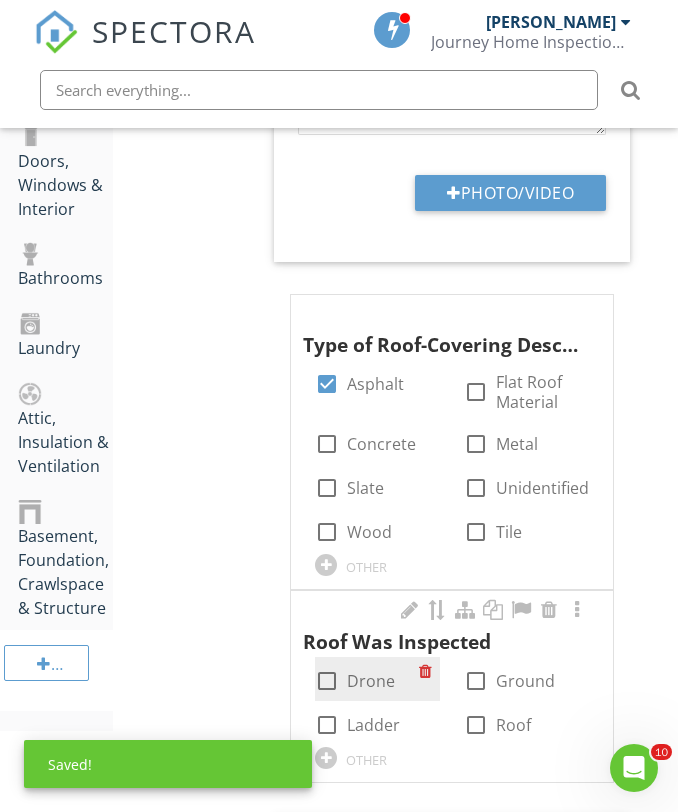 click at bounding box center (327, 681) 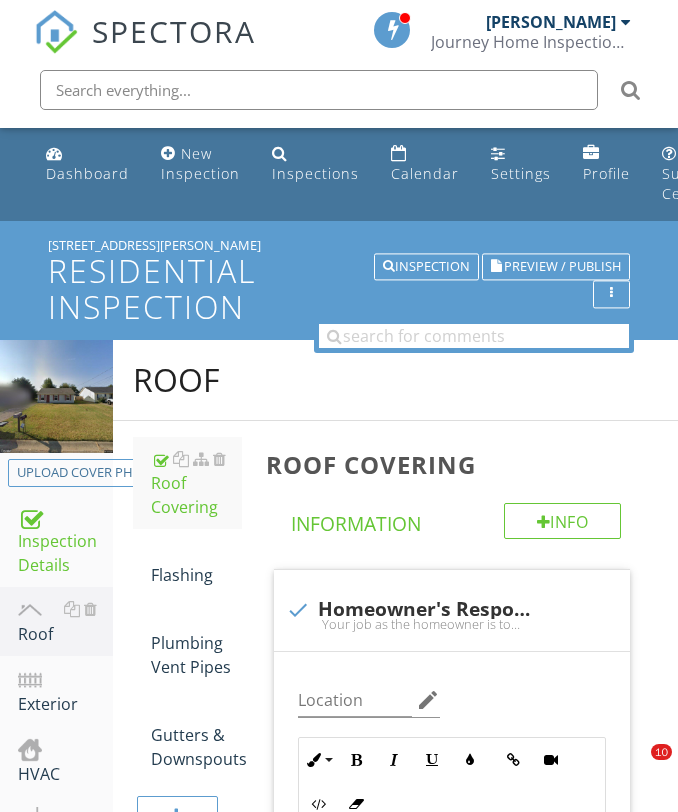 scroll, scrollTop: 2261, scrollLeft: 0, axis: vertical 